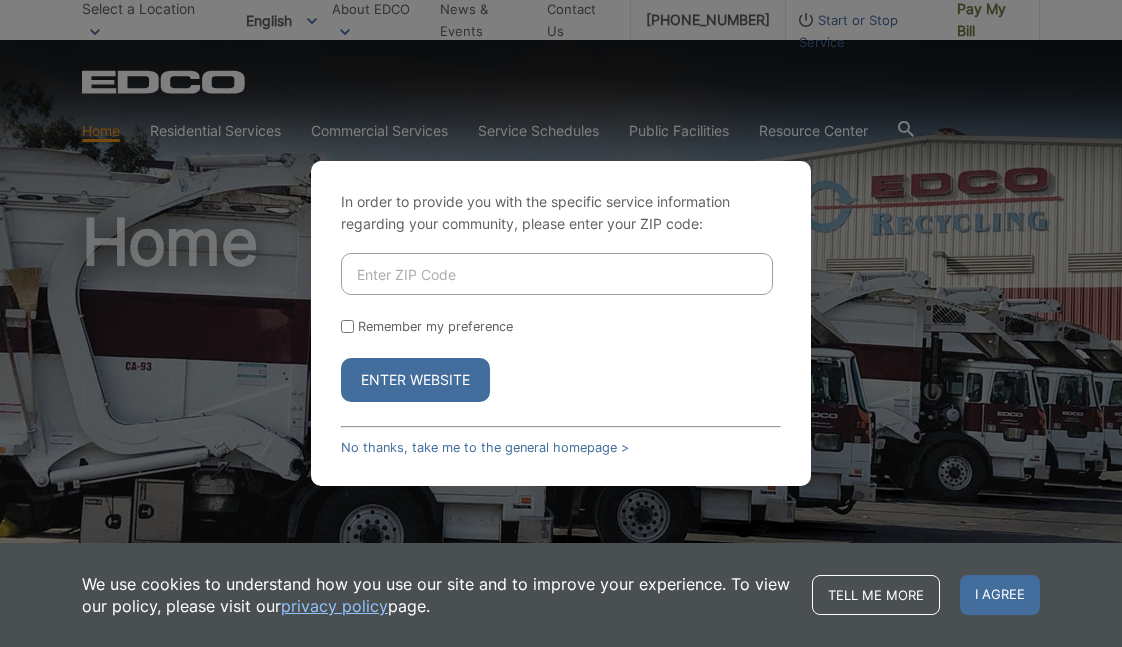 scroll, scrollTop: 0, scrollLeft: 0, axis: both 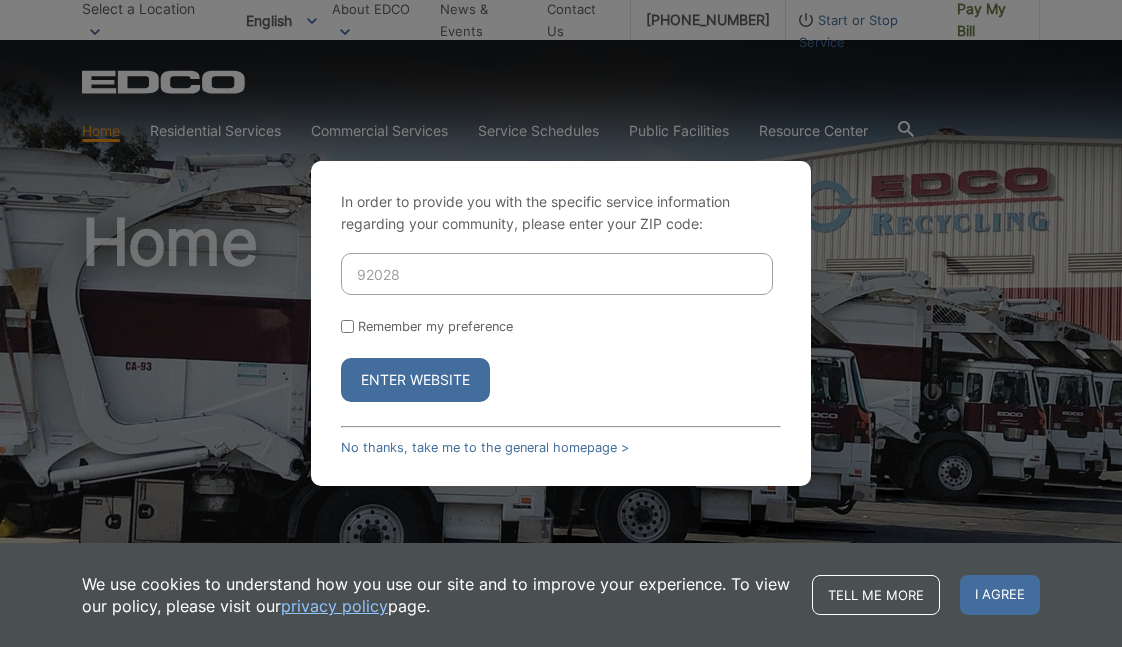 type on "92028" 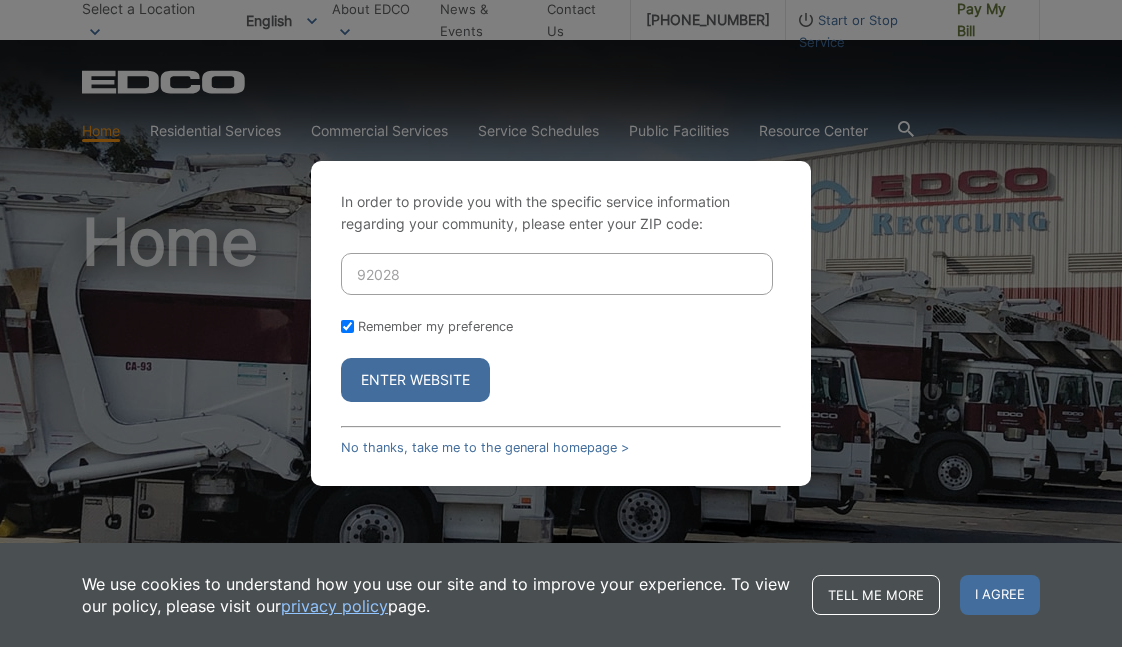 checkbox on "true" 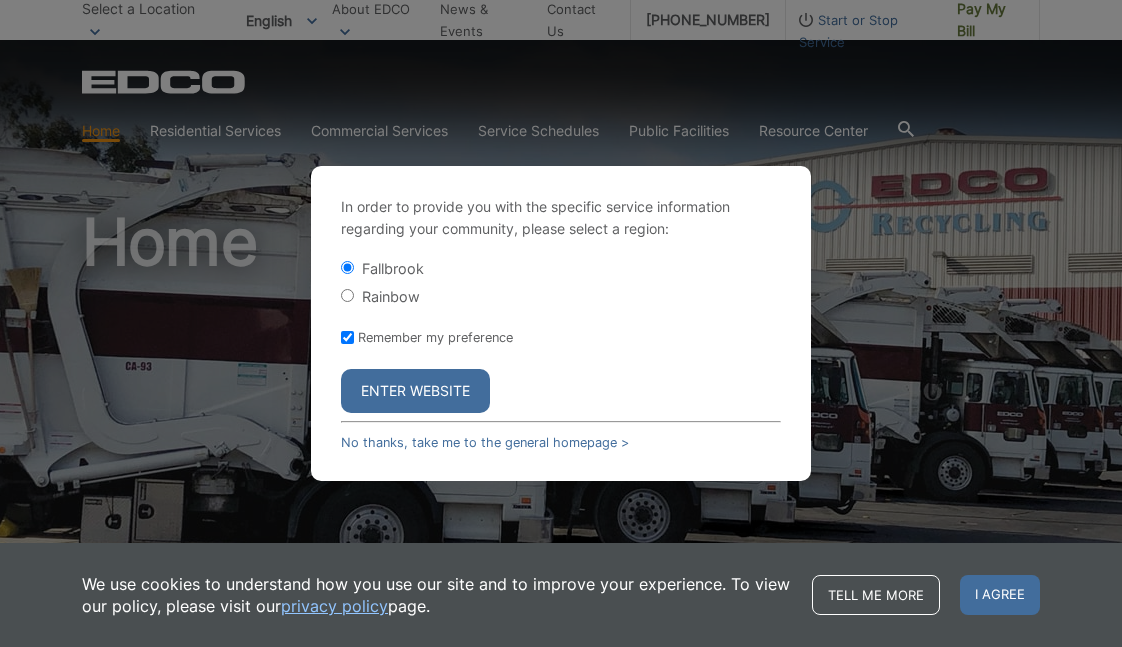 click on "Enter Website" at bounding box center (415, 391) 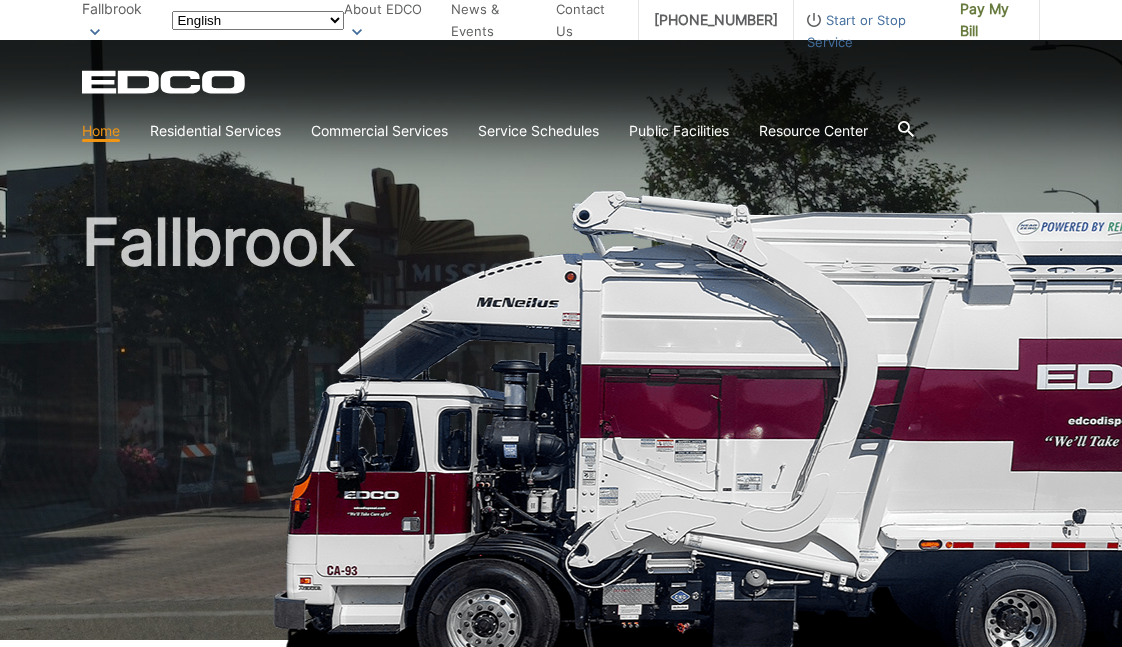 scroll, scrollTop: 0, scrollLeft: 0, axis: both 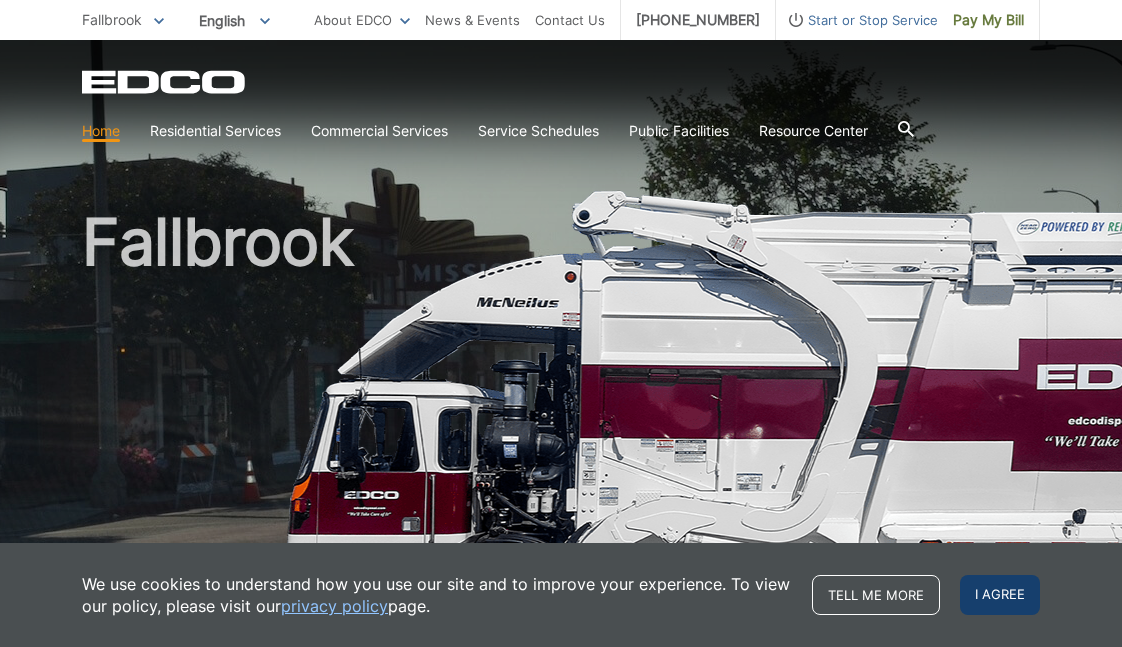 click on "I agree" at bounding box center [1000, 595] 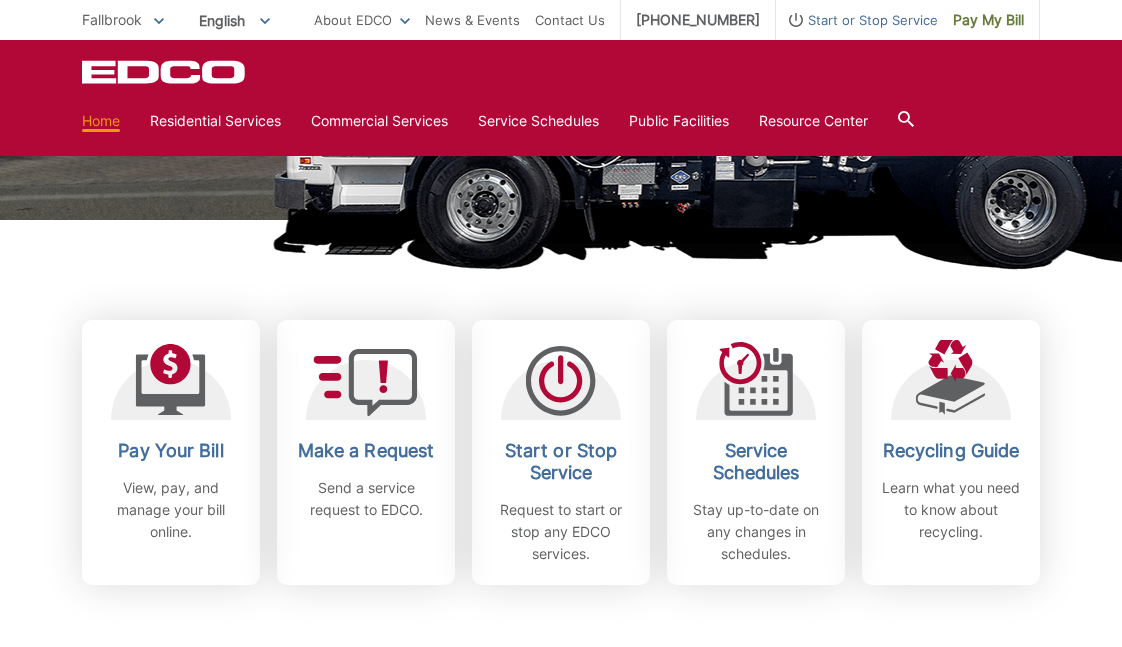 scroll, scrollTop: 423, scrollLeft: 0, axis: vertical 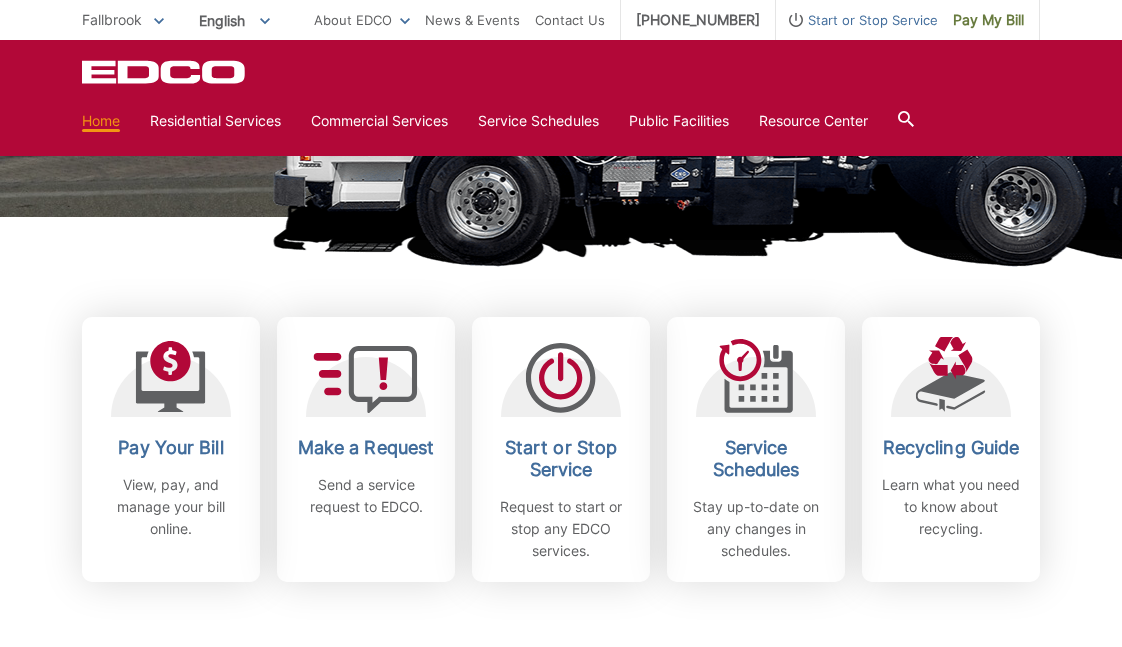 click on "Subscribe to EDCO service alerts, upcoming events & environmental news:
Submit" at bounding box center (561, 696) 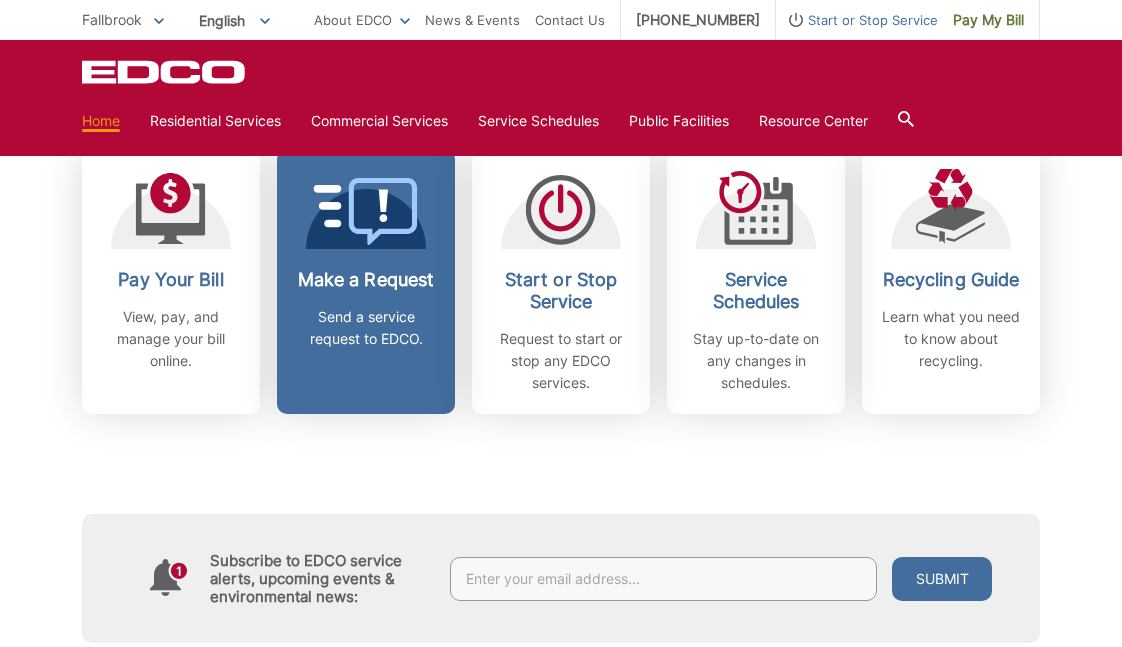scroll, scrollTop: 588, scrollLeft: 0, axis: vertical 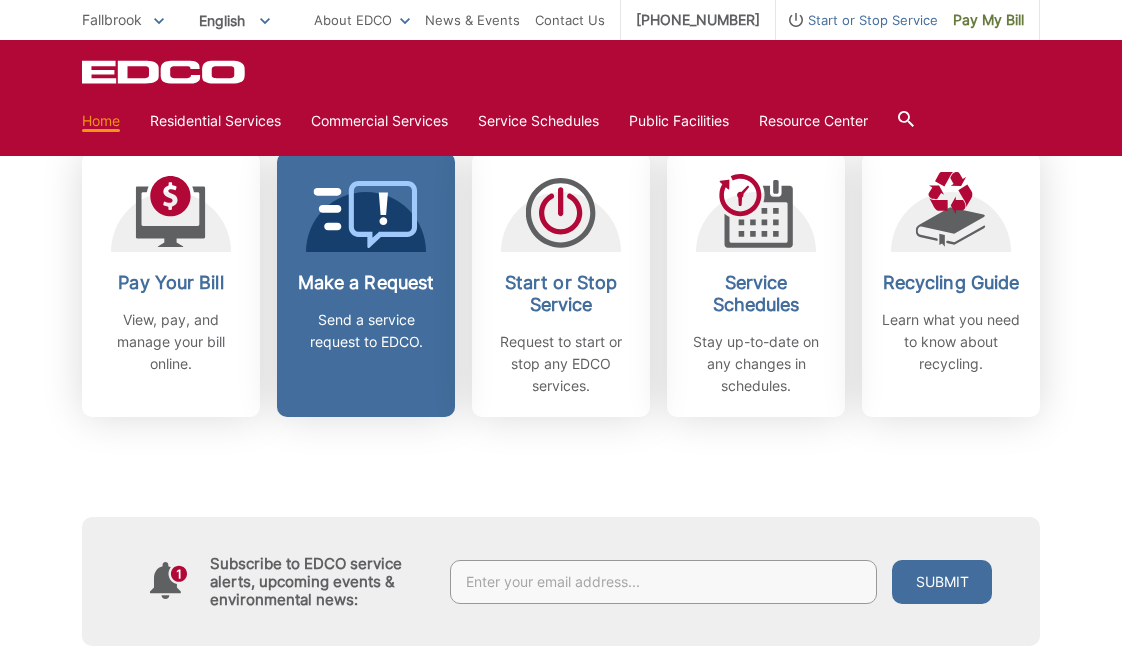 click on "Make a Request
Send a service request to EDCO." at bounding box center (366, 312) 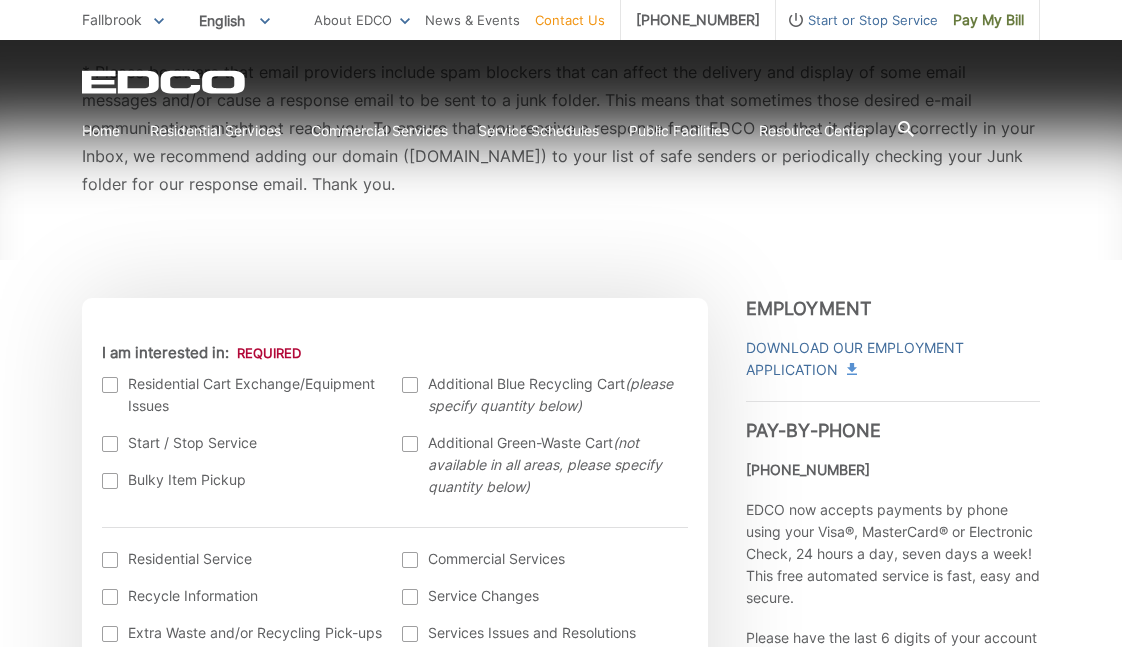 scroll, scrollTop: 469, scrollLeft: 0, axis: vertical 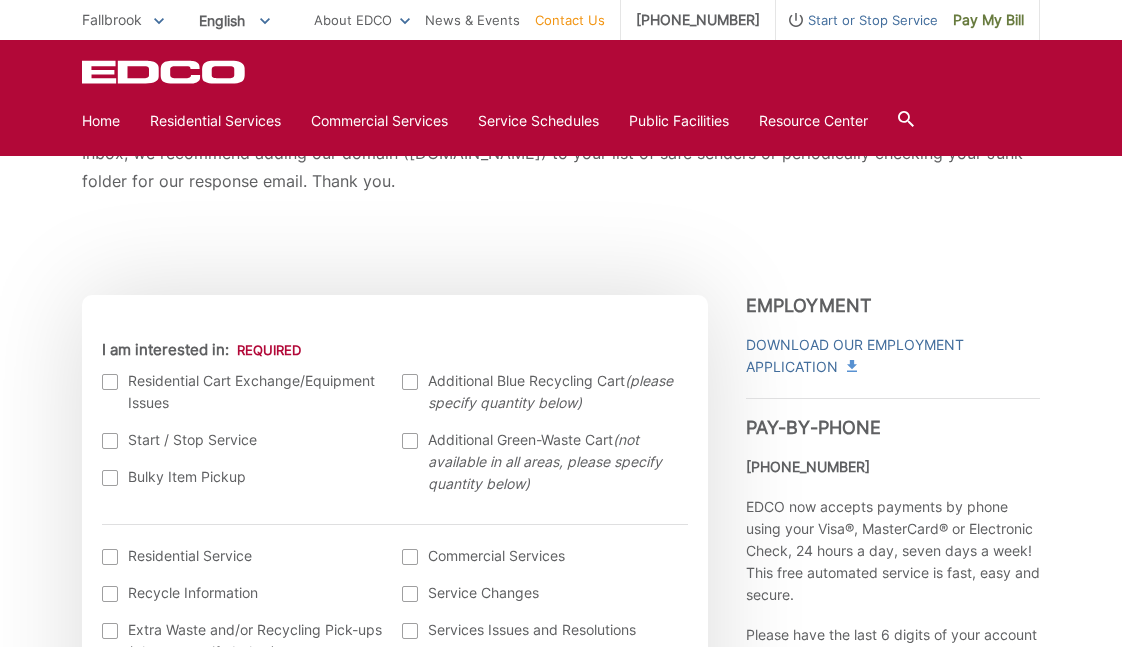 click at bounding box center (110, 382) 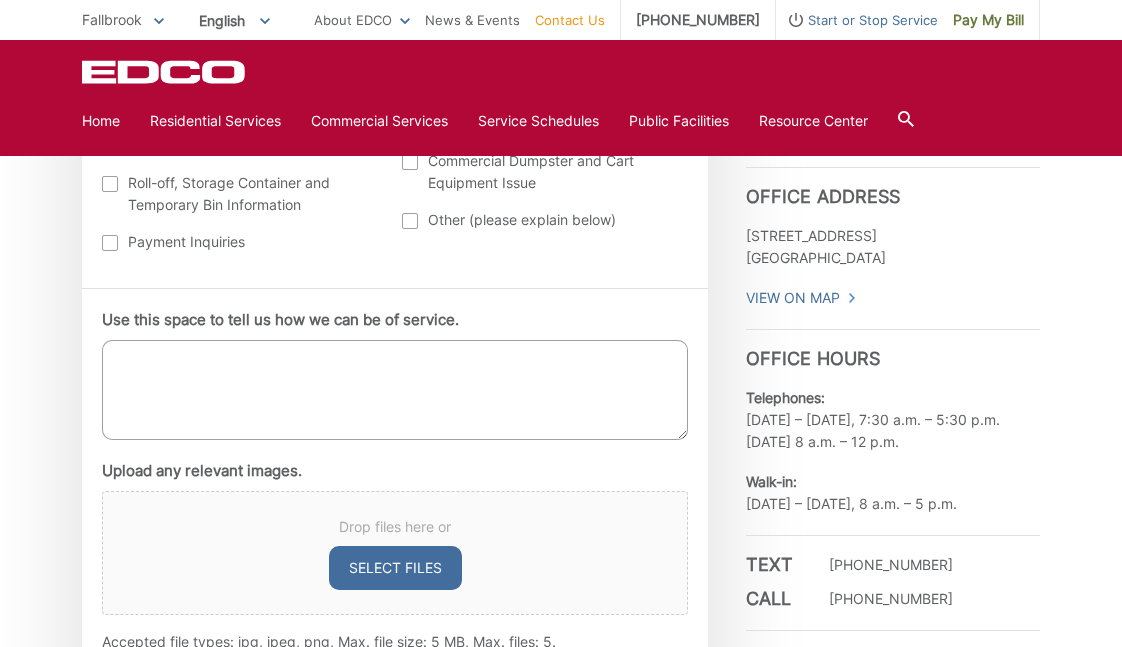 scroll, scrollTop: 1029, scrollLeft: 0, axis: vertical 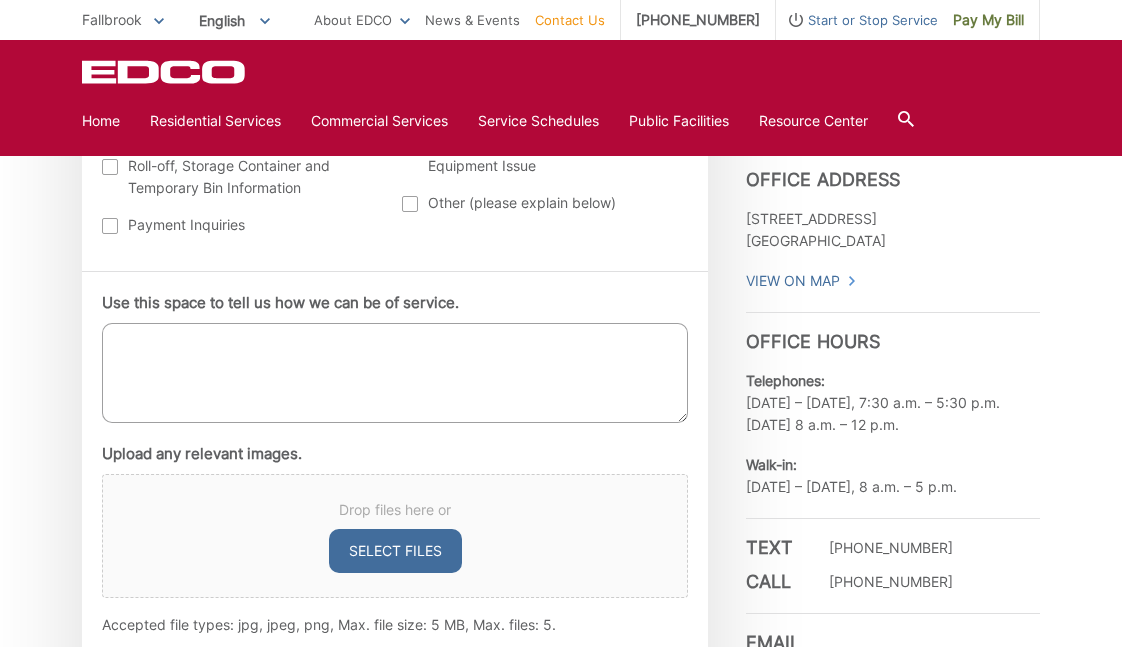 click on "Use this space to tell us how we can be of service." at bounding box center [395, 373] 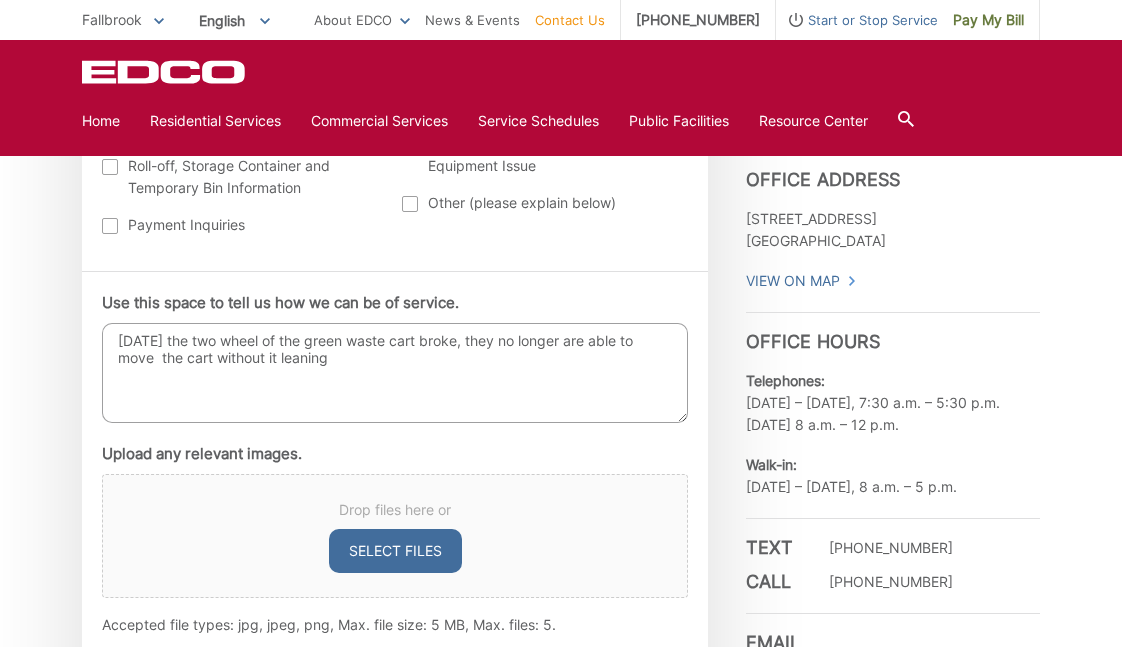 drag, startPoint x: 514, startPoint y: 337, endPoint x: 462, endPoint y: 335, distance: 52.03845 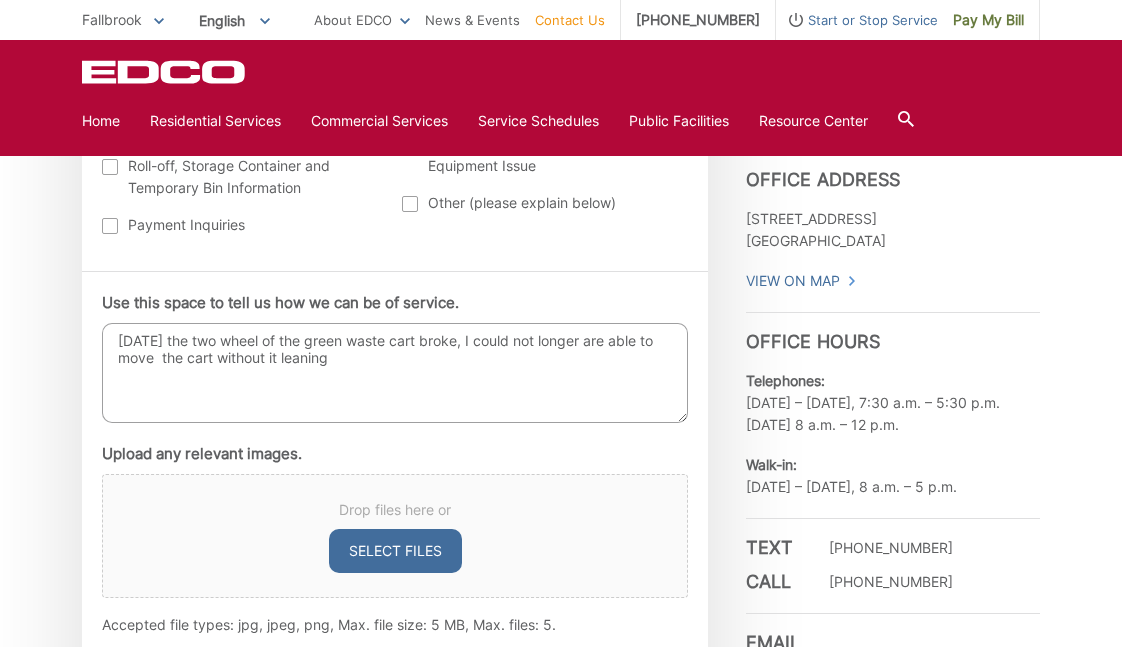 drag, startPoint x: 604, startPoint y: 342, endPoint x: 535, endPoint y: 336, distance: 69.260376 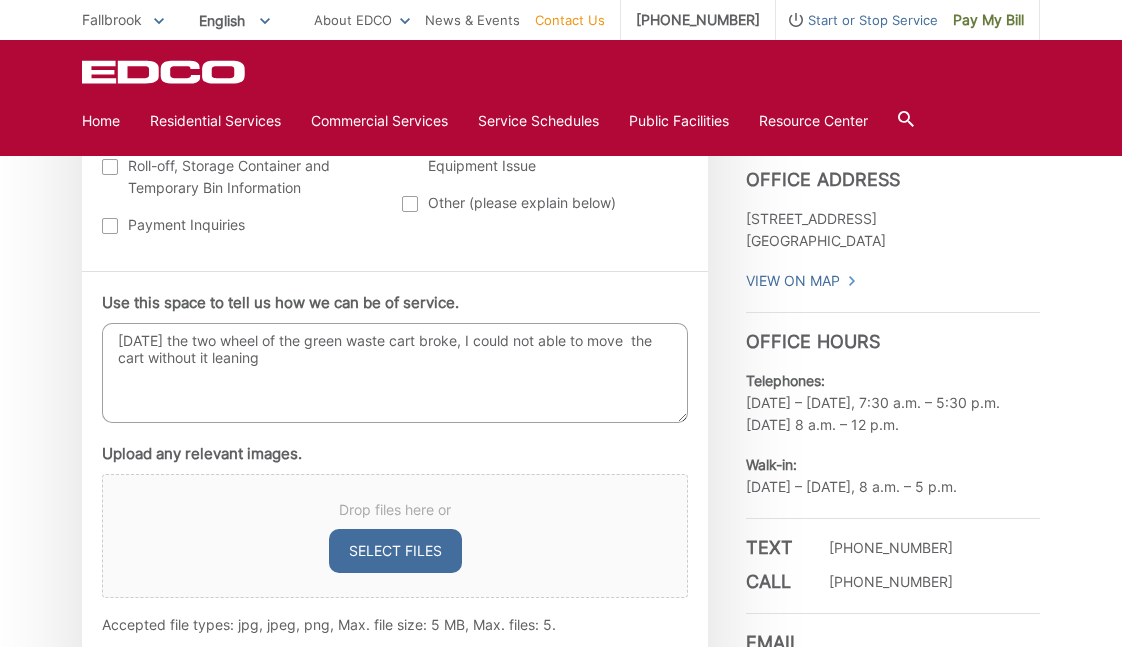 drag, startPoint x: 576, startPoint y: 342, endPoint x: 532, endPoint y: 342, distance: 44 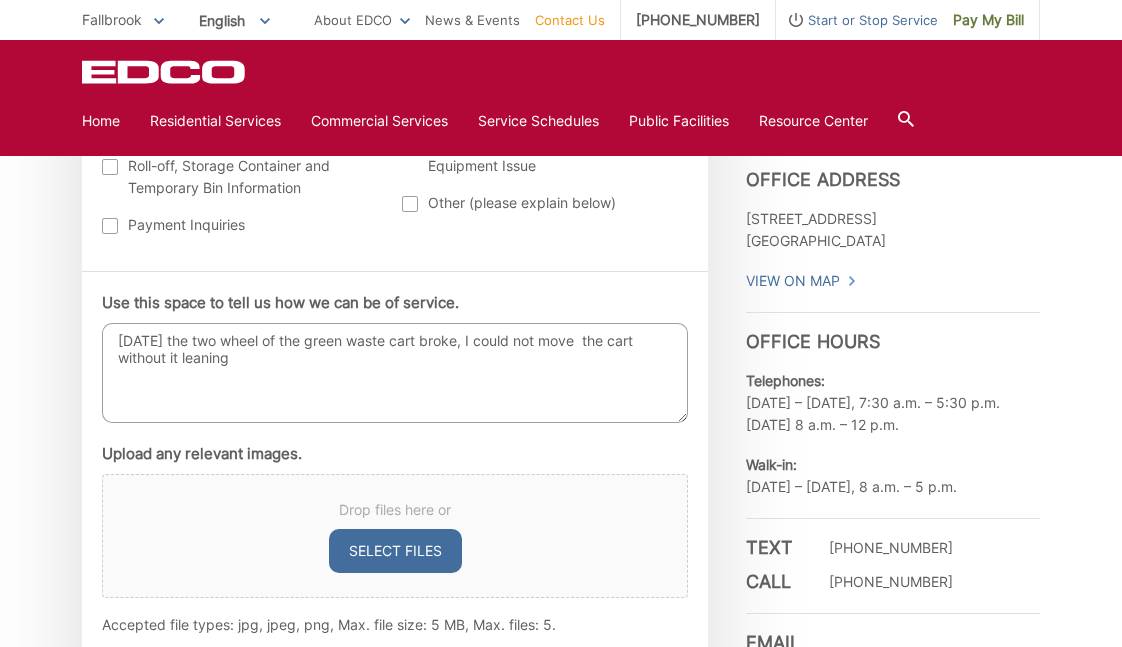 click on "today the two wheel of the green waste cart broke, I could not move  the cart without it leaning" at bounding box center [395, 373] 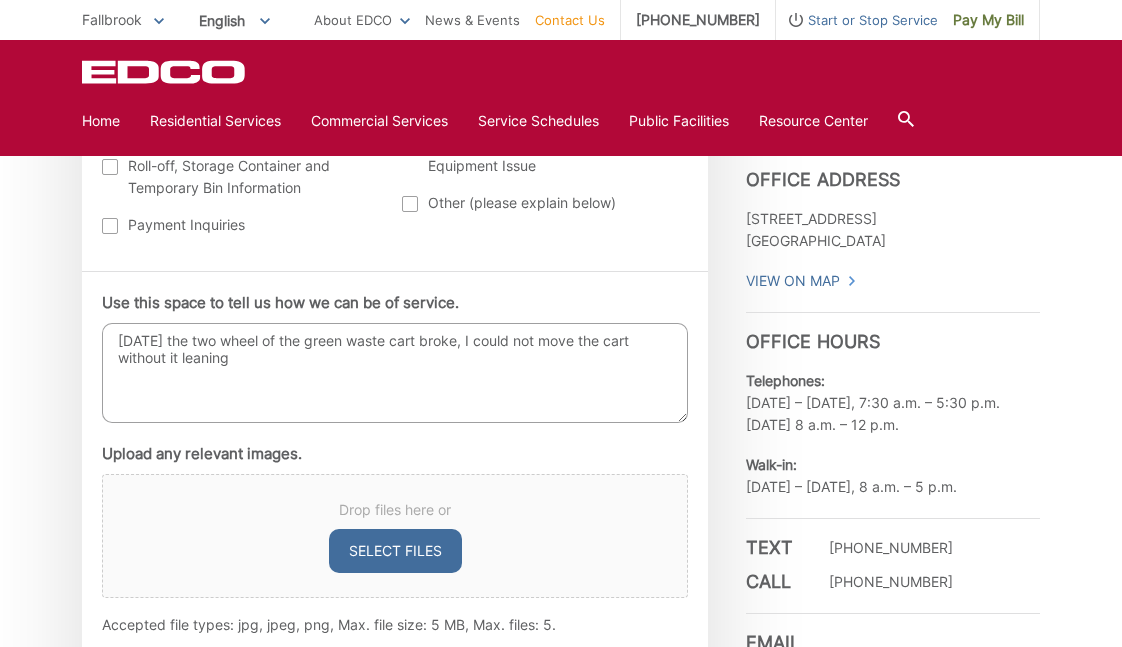 click on "today the two wheel of the green waste cart broke, I could not move the cart without it leaning" at bounding box center (395, 373) 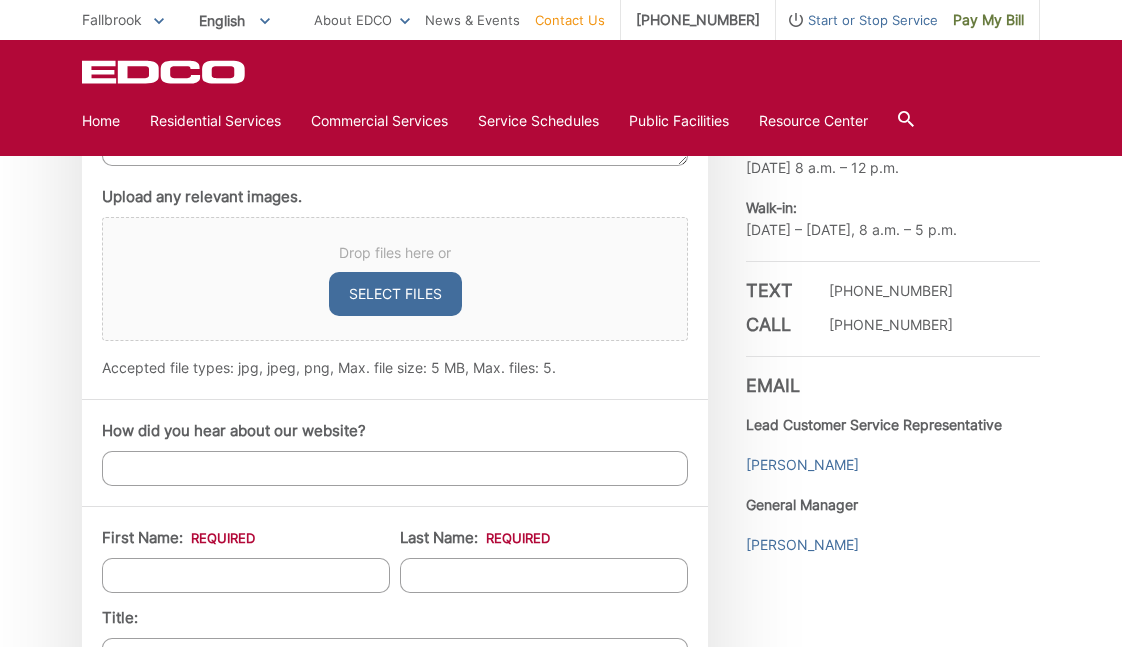 scroll, scrollTop: 1304, scrollLeft: 0, axis: vertical 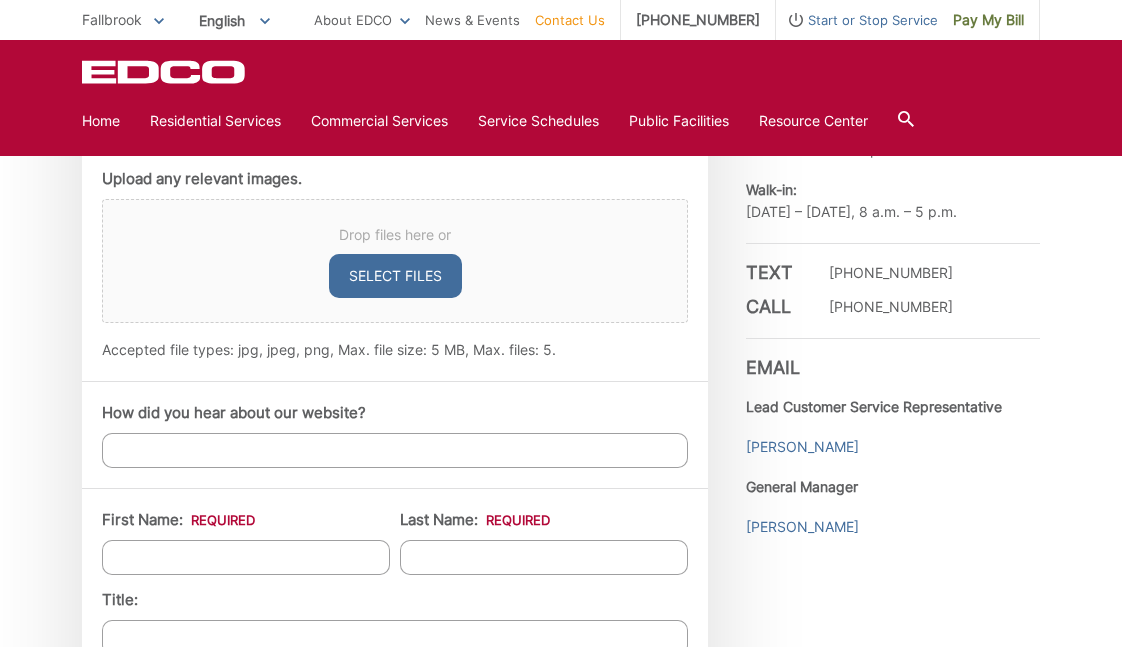 type on "today the two wheel of the green waste cart broke, I could not move the cart without it leaning and almost tipping back to my property from the street." 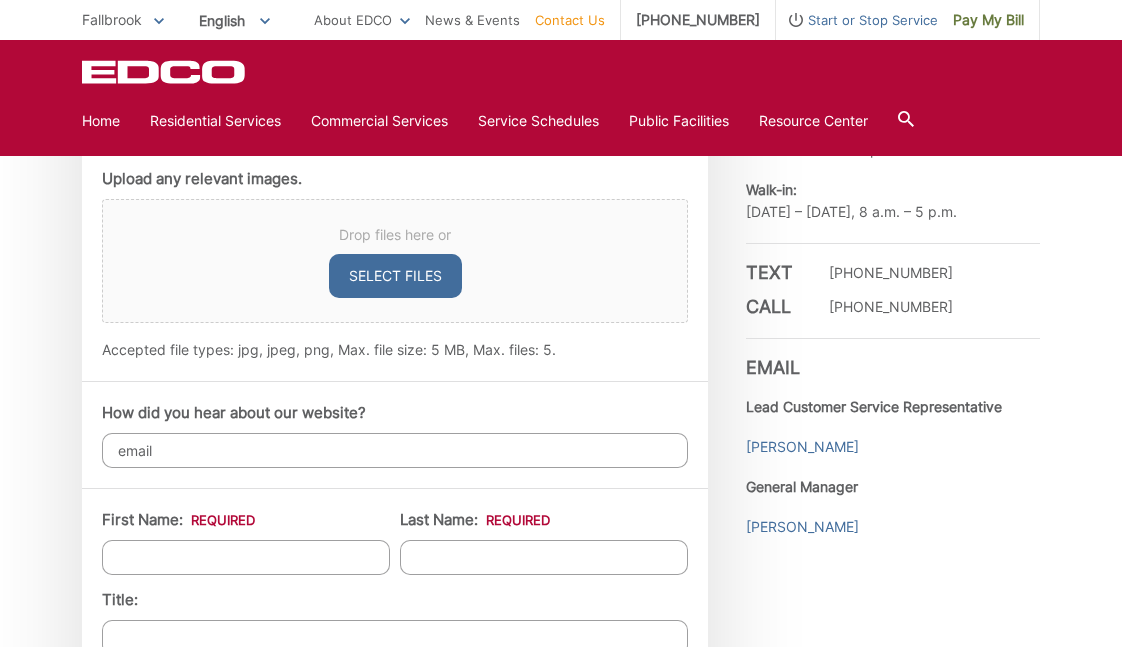 type on "email" 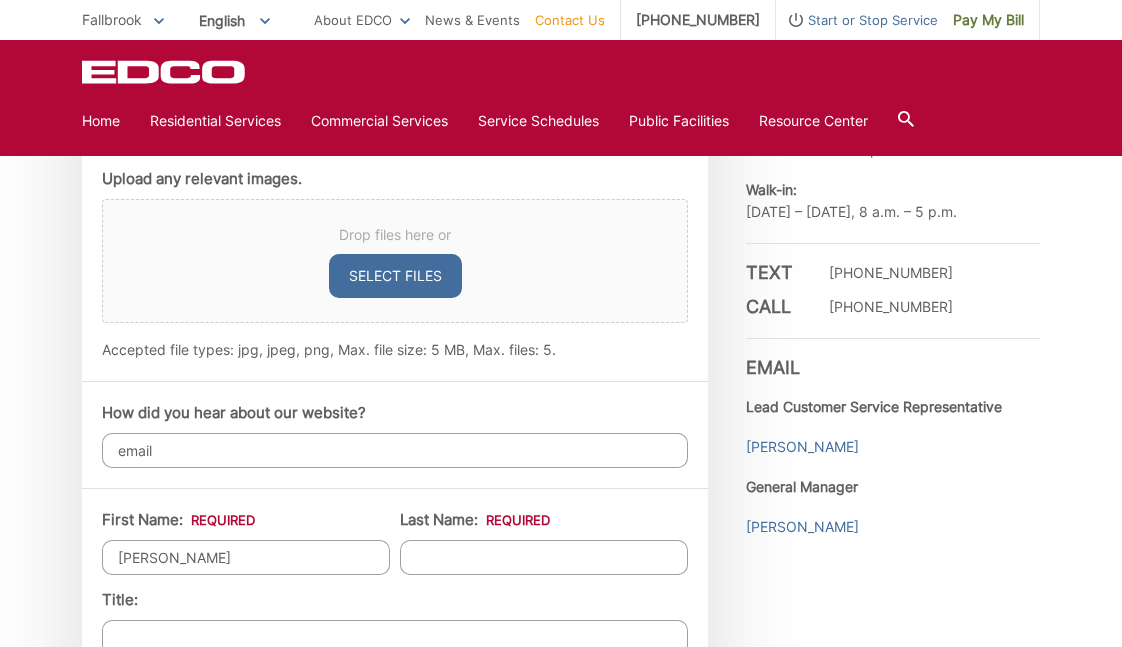 type on "Gonzales" 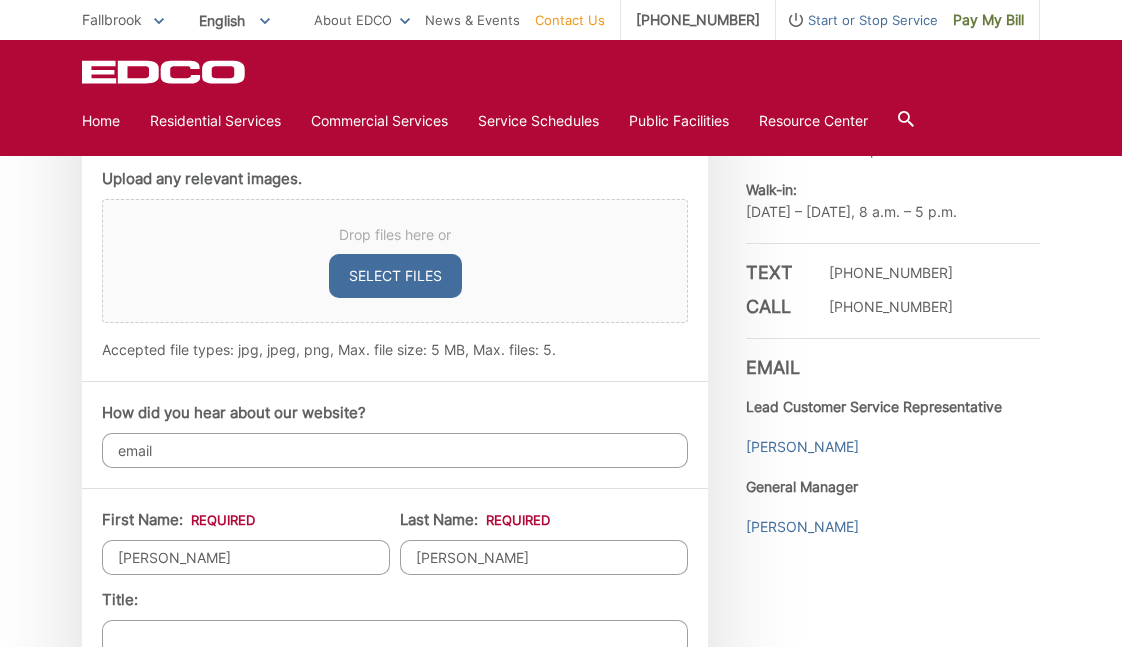 type on "2546 Palo Vista Road" 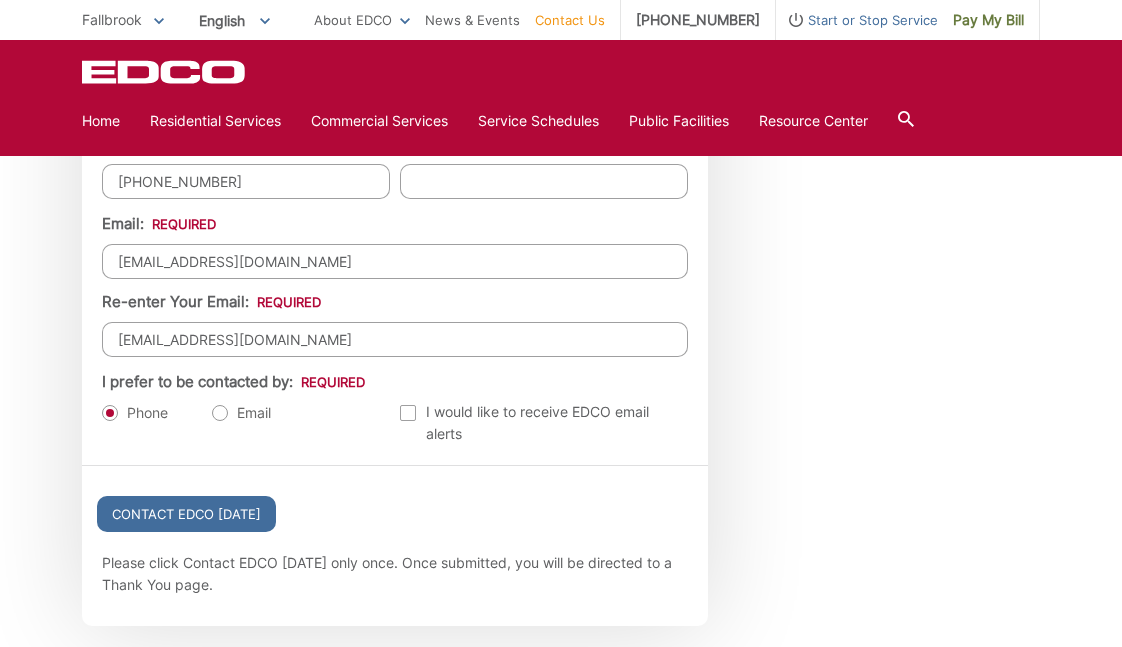 scroll, scrollTop: 2162, scrollLeft: 0, axis: vertical 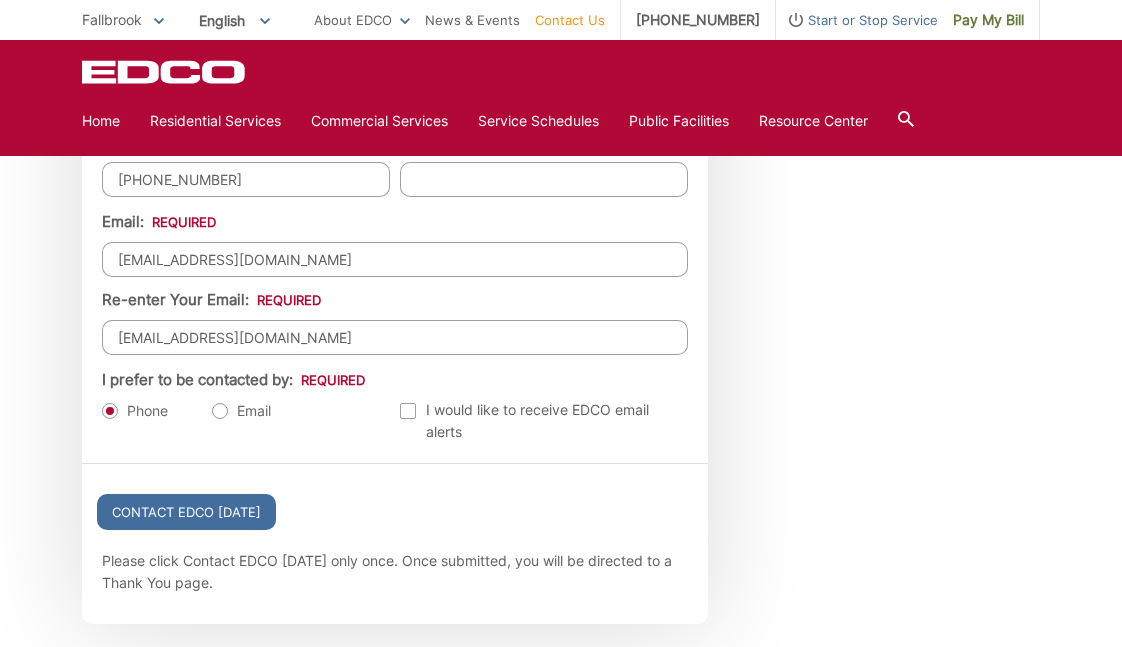 click on "missgalhs@hotmail.com" at bounding box center [395, 259] 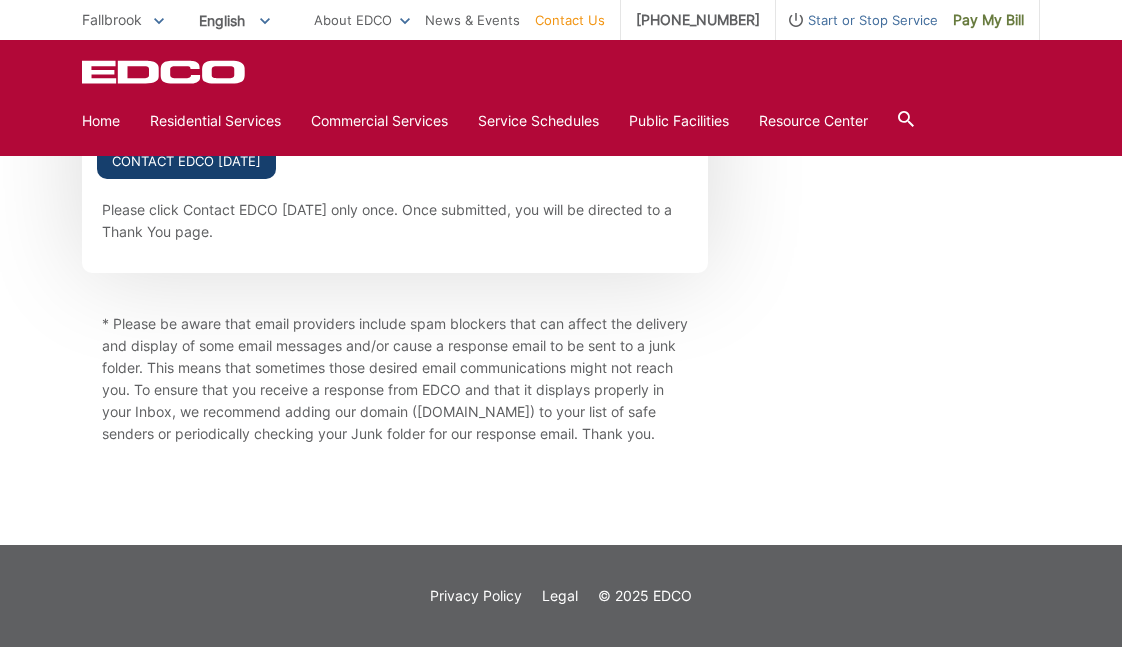 scroll, scrollTop: 2268, scrollLeft: 0, axis: vertical 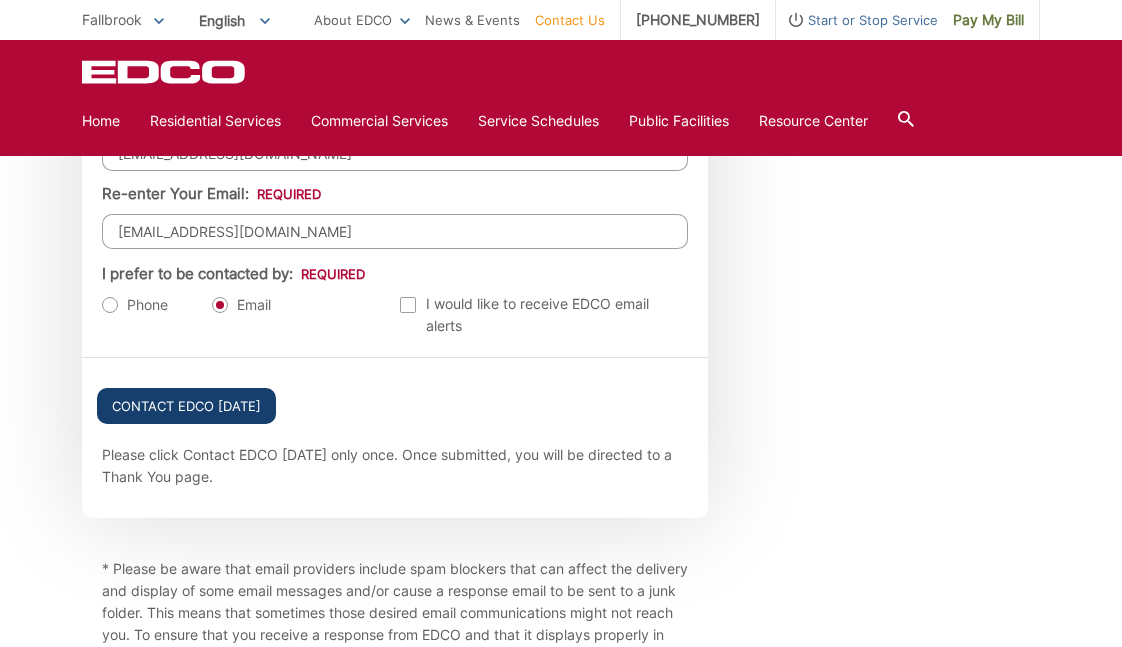 click on "Contact EDCO Today" at bounding box center (186, 406) 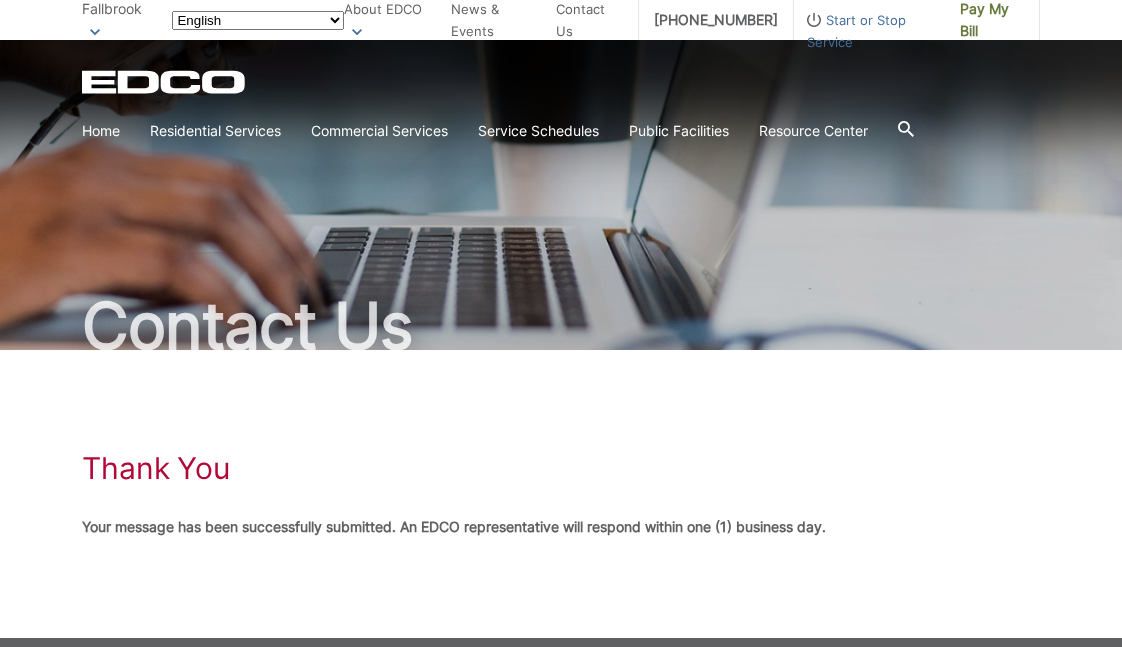 scroll, scrollTop: 0, scrollLeft: 0, axis: both 